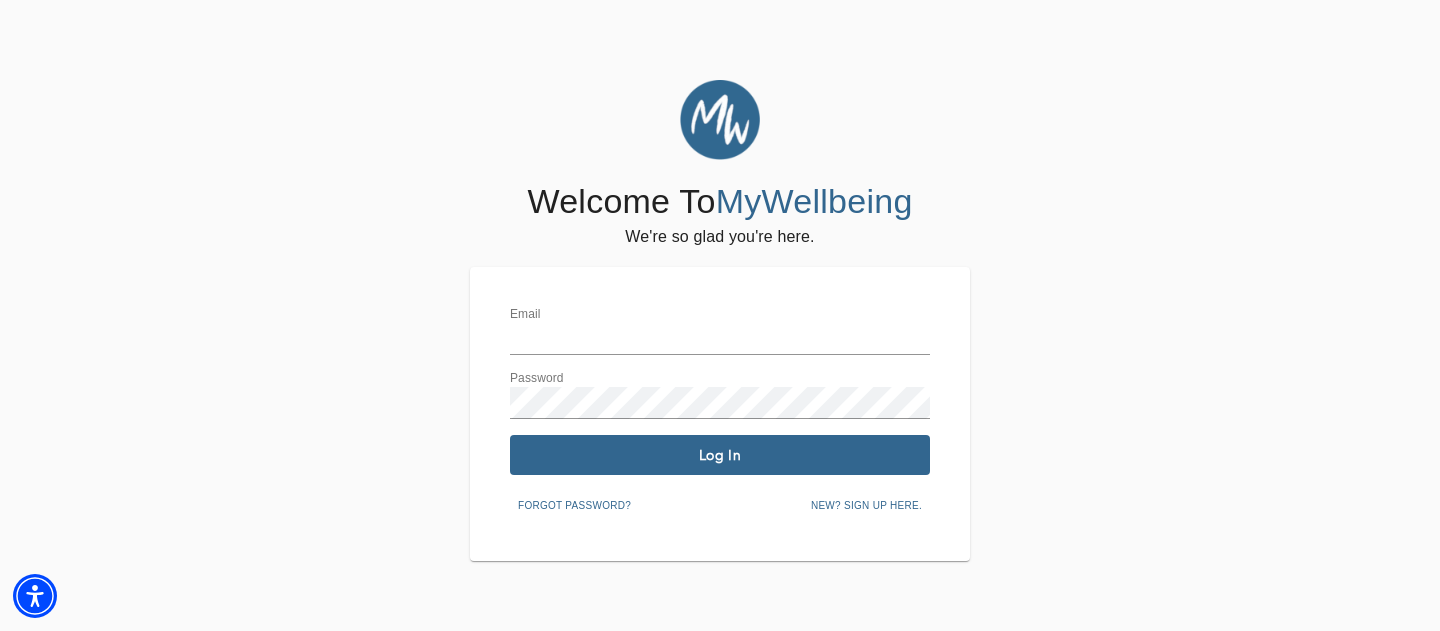 scroll, scrollTop: 0, scrollLeft: 0, axis: both 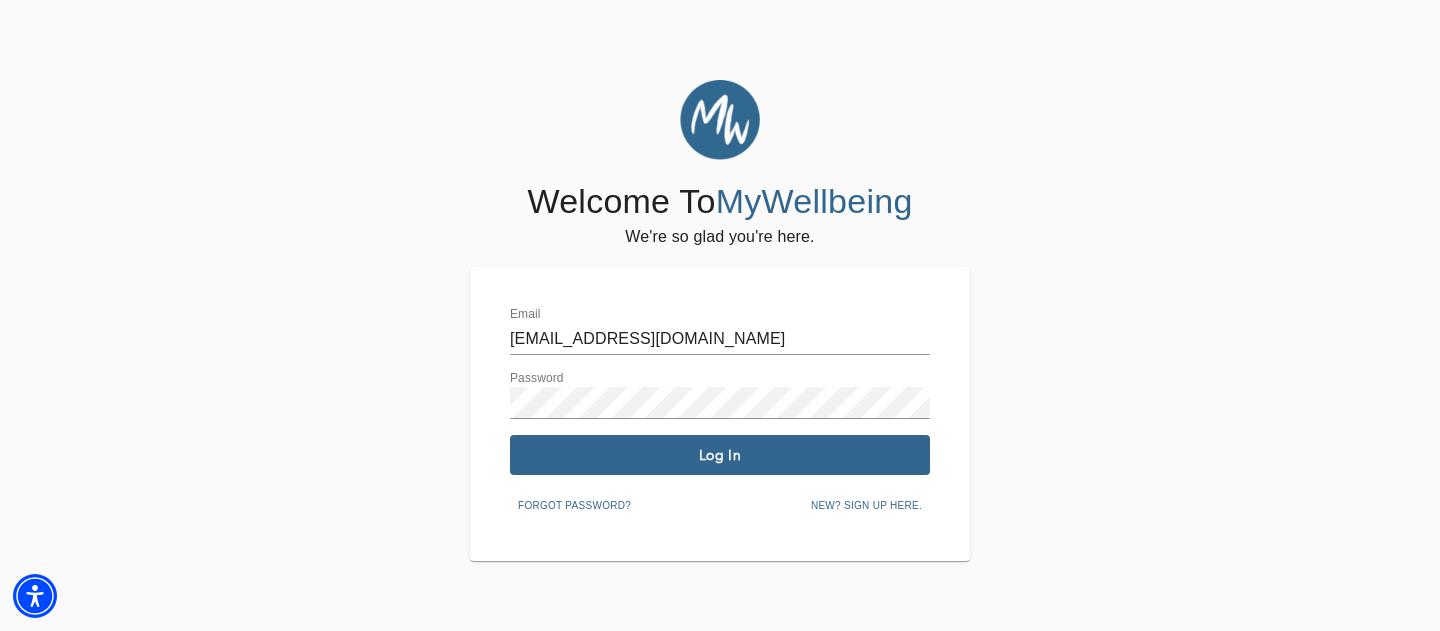 click on "Email gabbie@gnwellness.com Password Log In Forgot password? New? Sign up here." at bounding box center [720, 414] 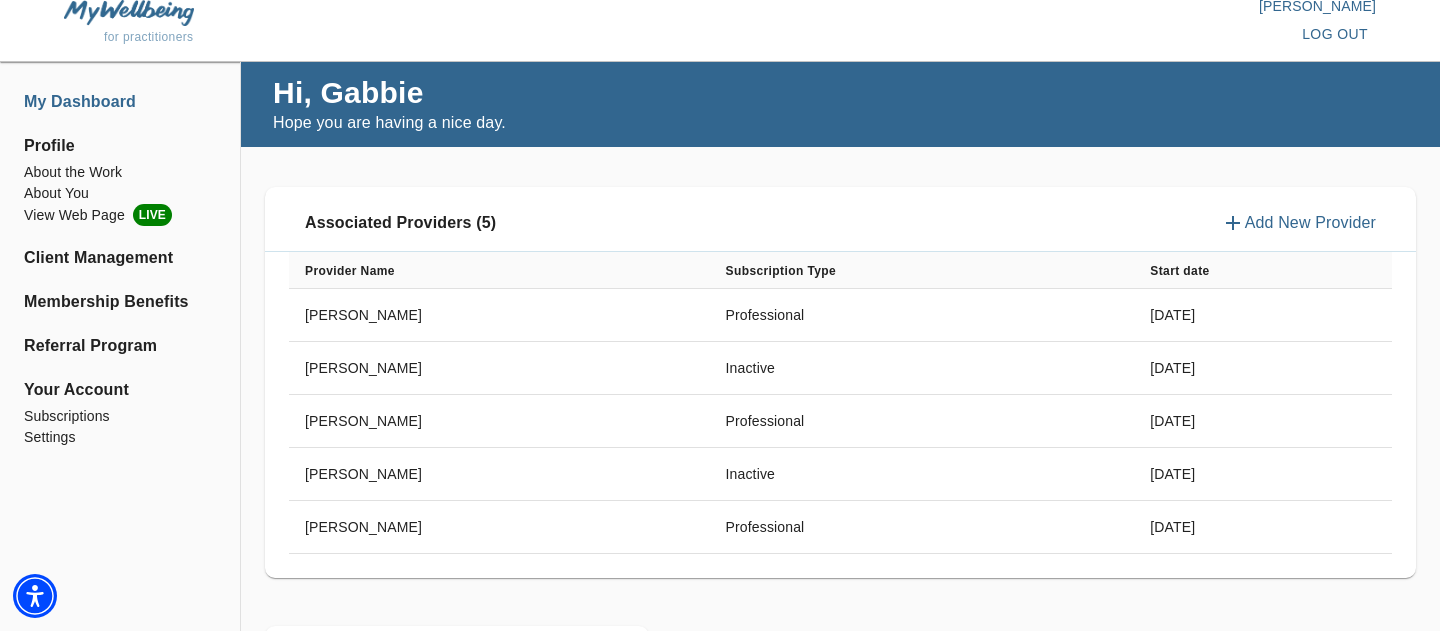scroll, scrollTop: 5, scrollLeft: 0, axis: vertical 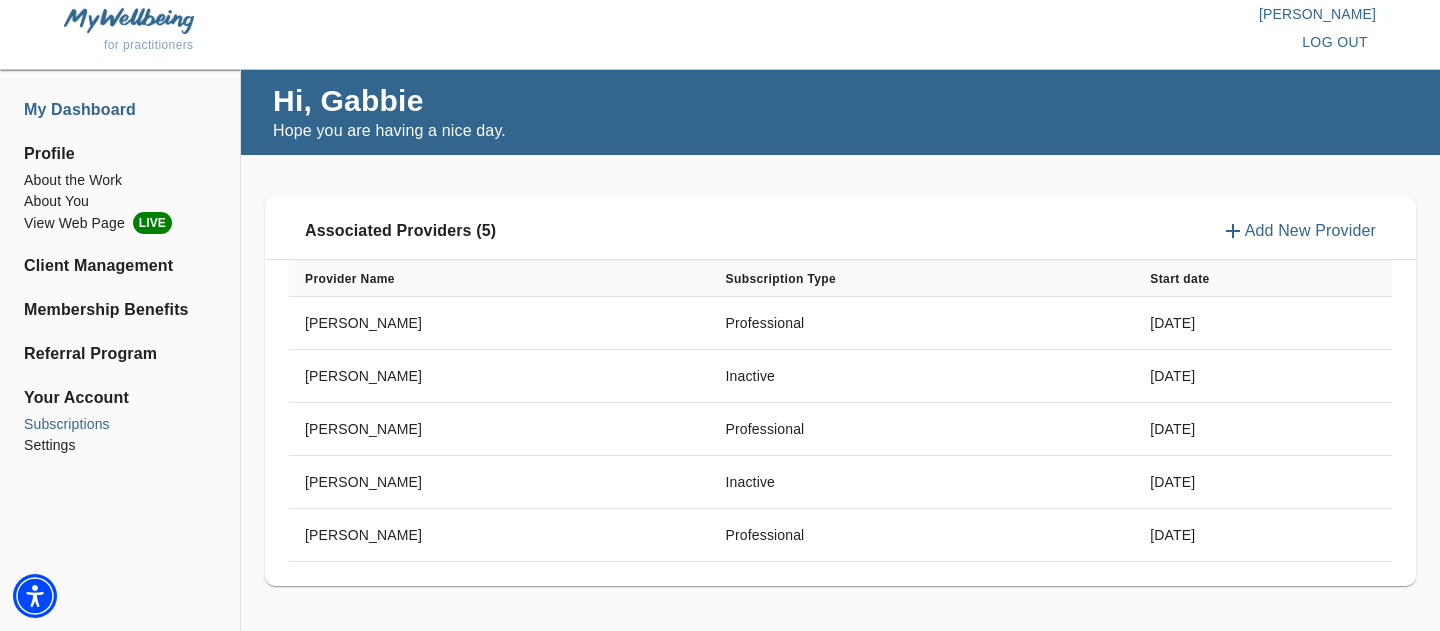 click on "Subscriptions" at bounding box center (120, 424) 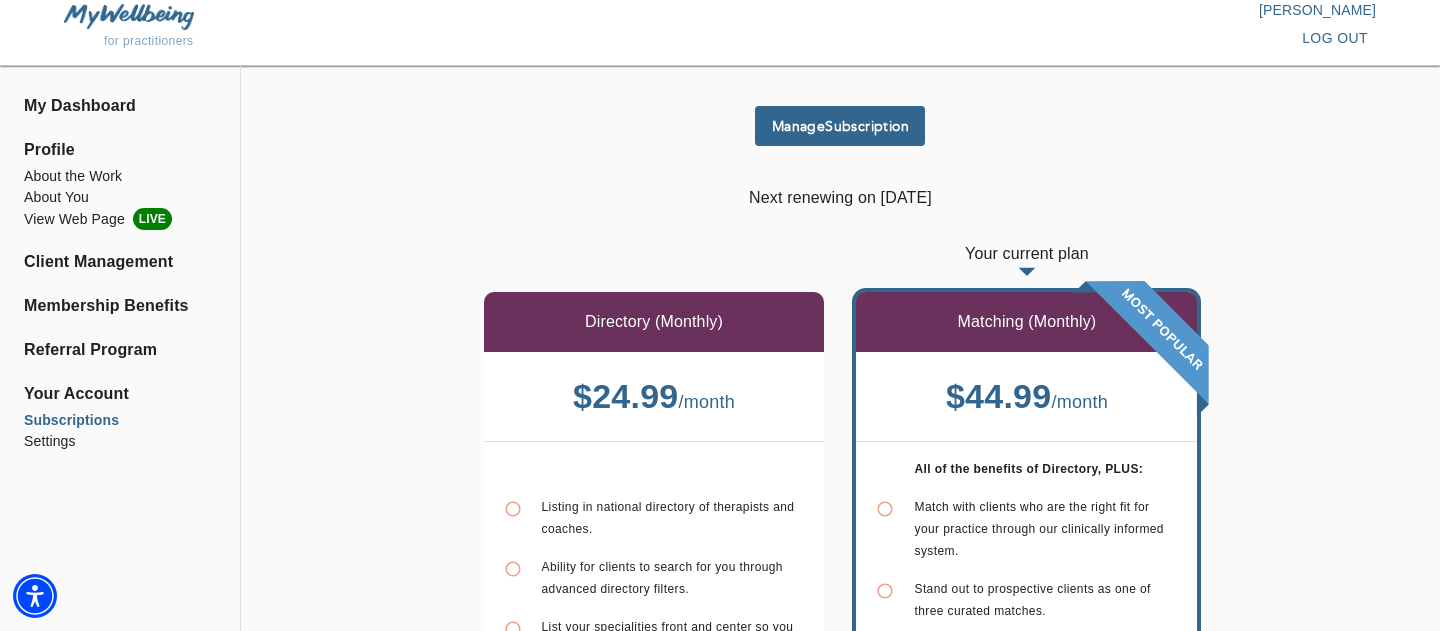 scroll, scrollTop: 0, scrollLeft: 0, axis: both 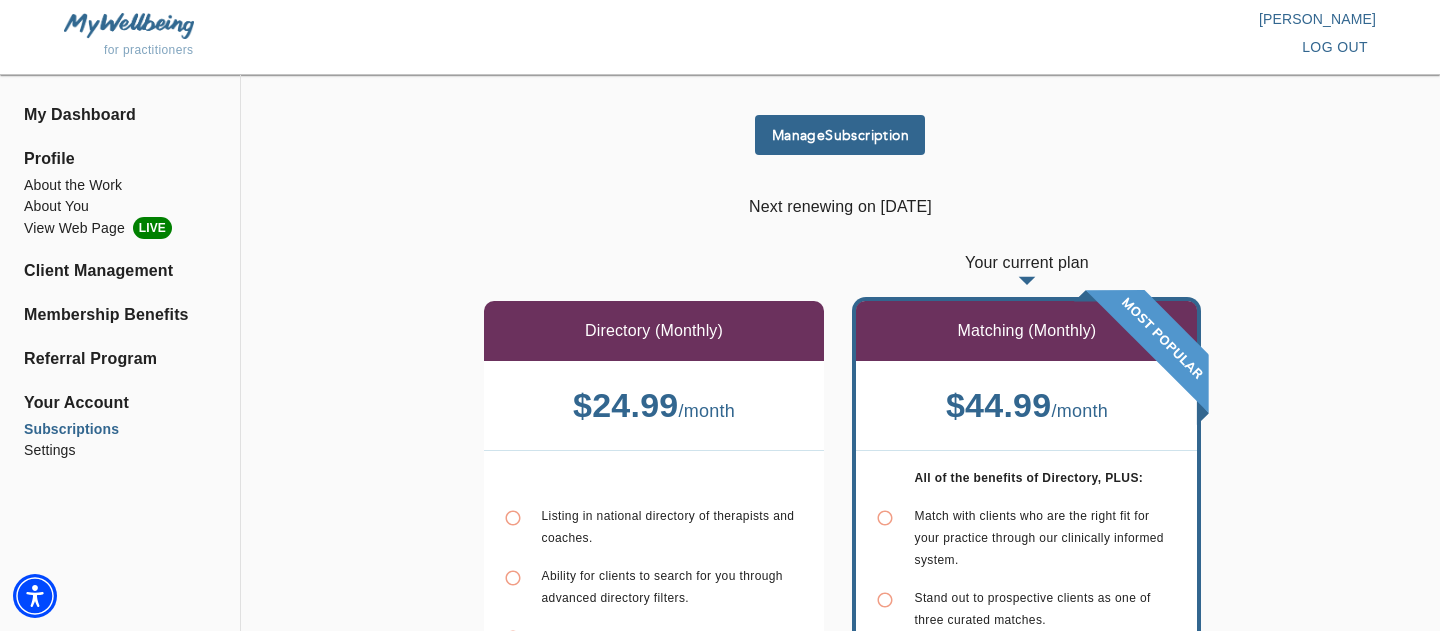 click on "Manage   Subscription" at bounding box center (840, 135) 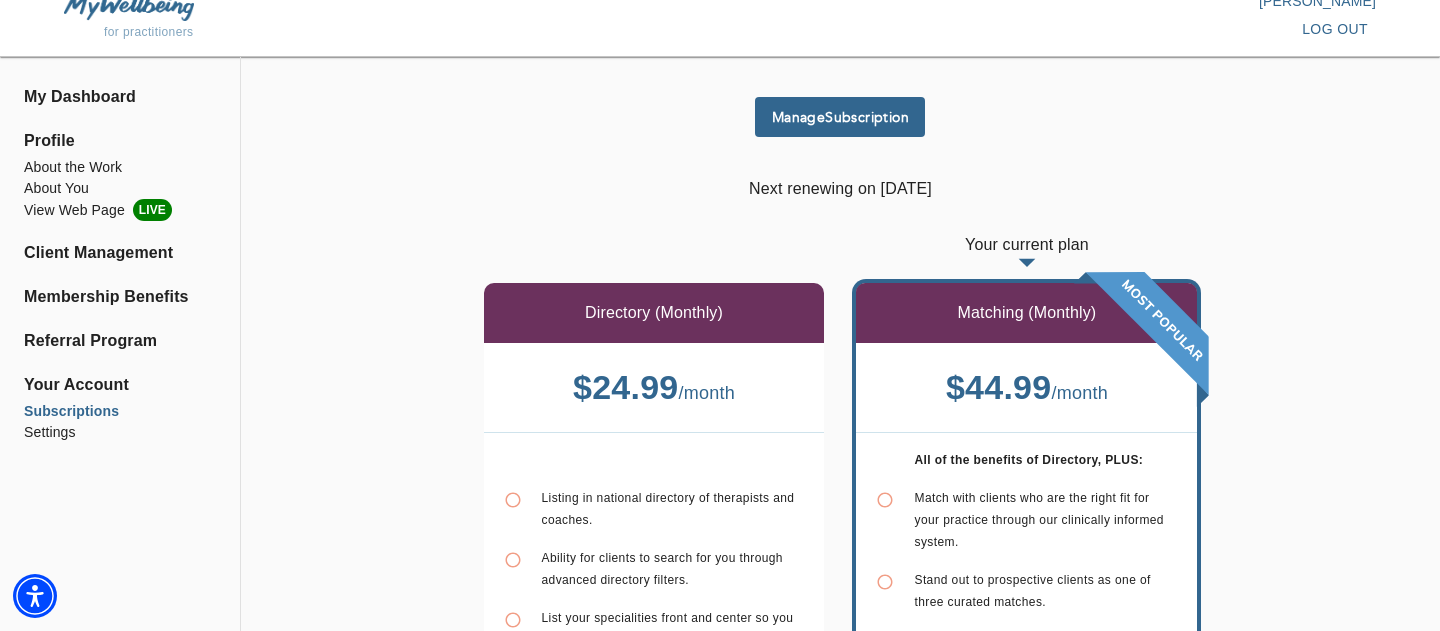 scroll, scrollTop: 0, scrollLeft: 0, axis: both 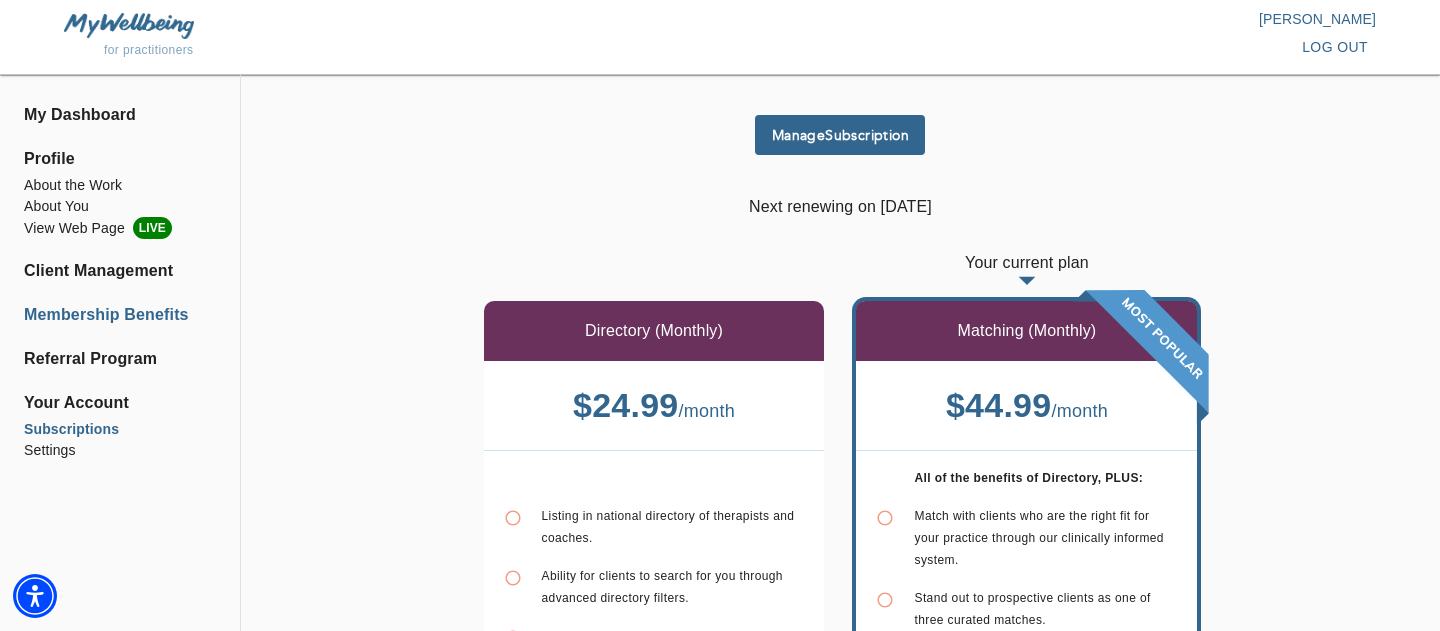 click on "Membership Benefits" at bounding box center (120, 315) 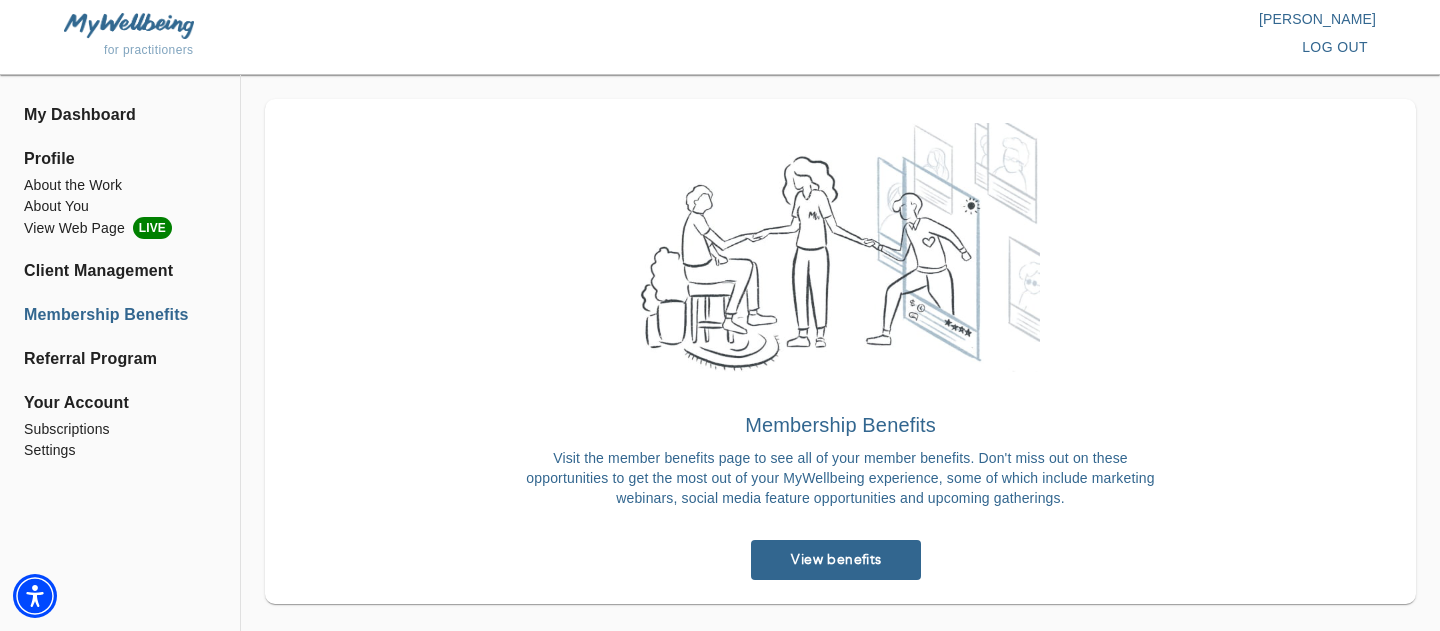 click on "Referral Program" at bounding box center (120, 367) 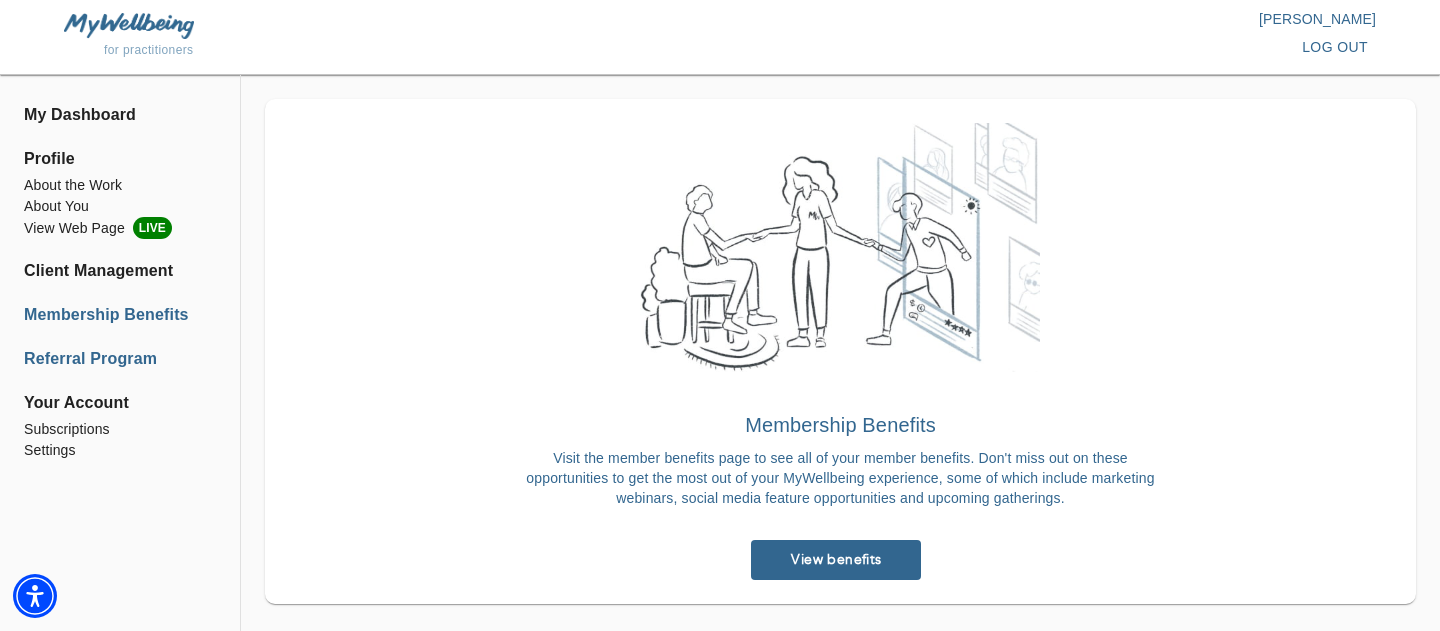 click on "Referral Program" at bounding box center [120, 359] 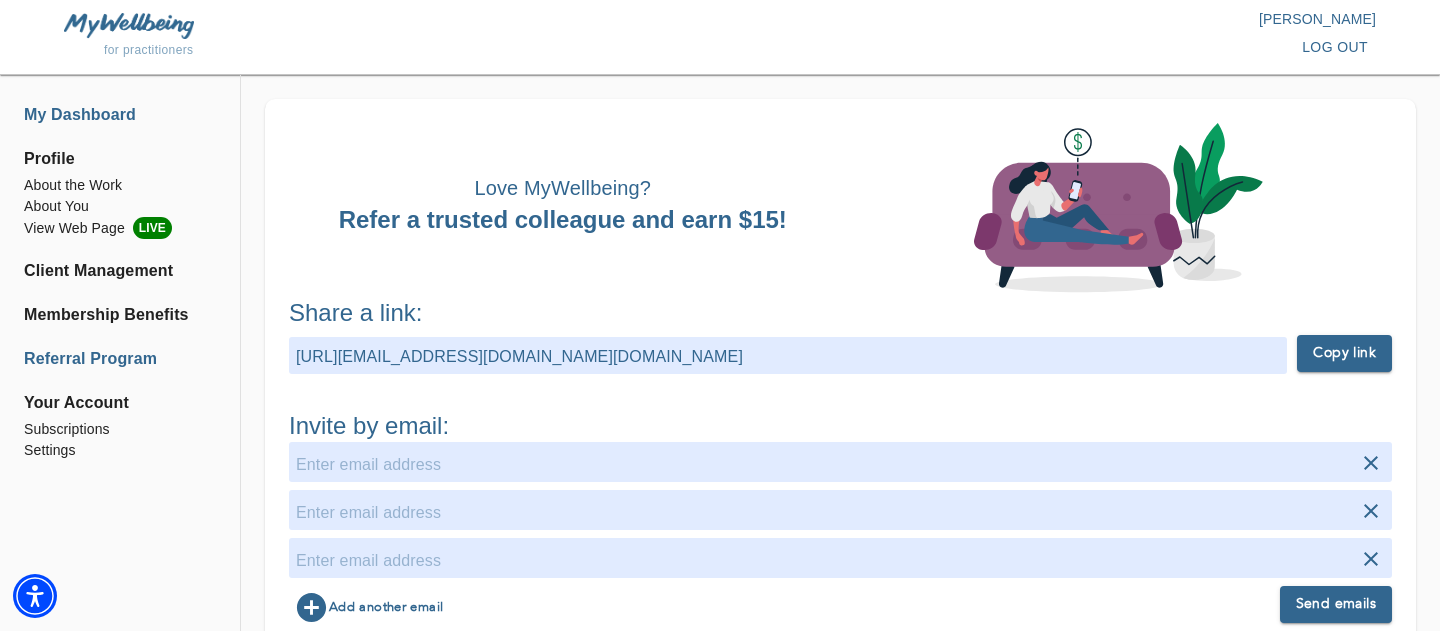 click on "My Dashboard" at bounding box center [120, 115] 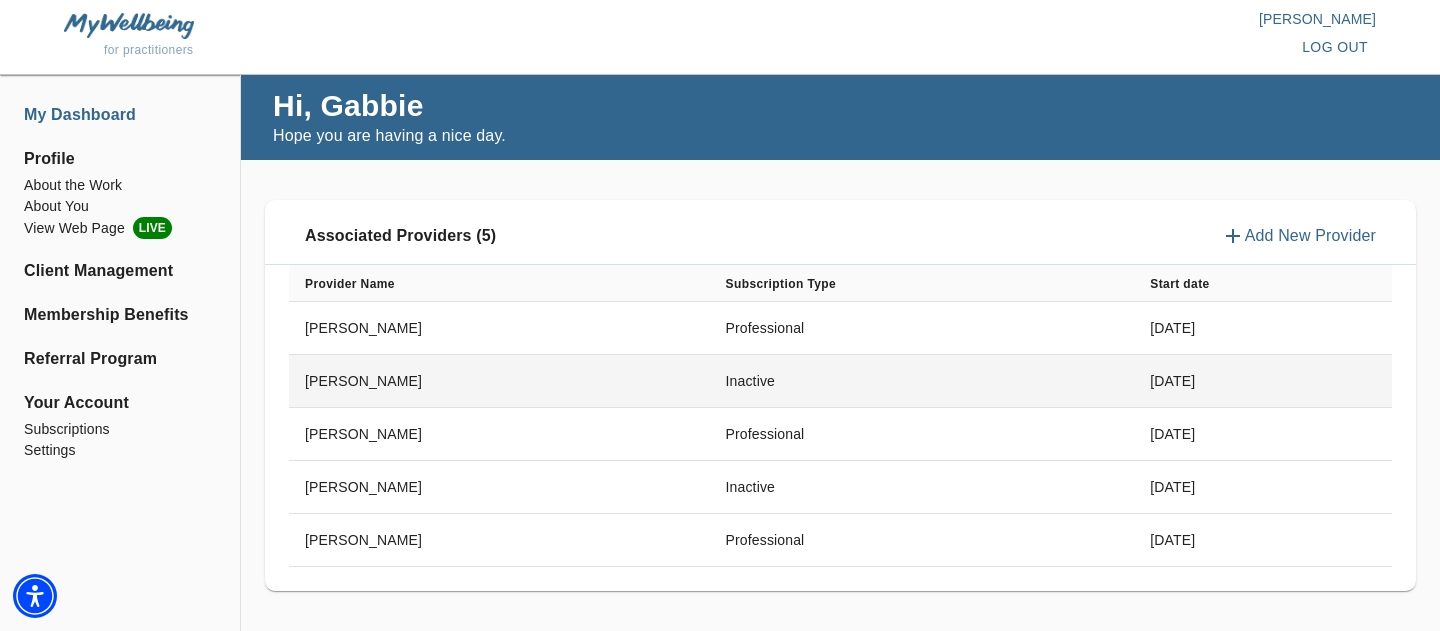 click on "[PERSON_NAME]" at bounding box center [499, 381] 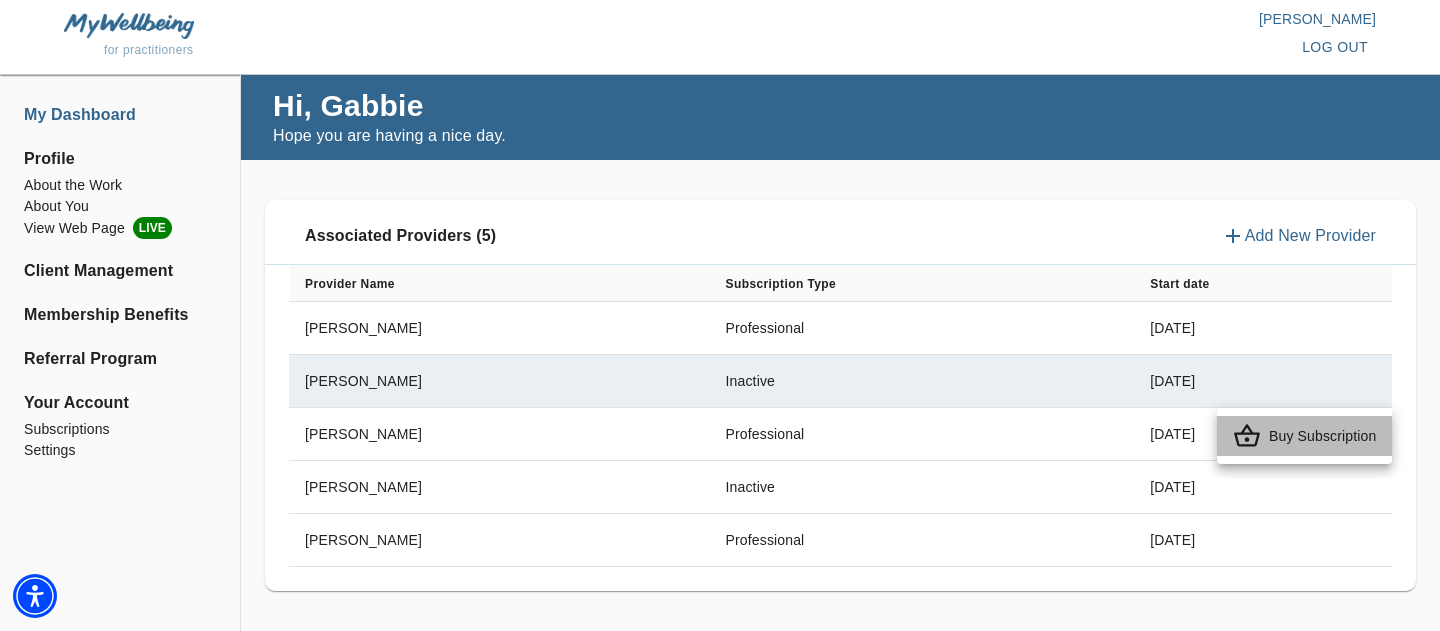 click on "Buy Subscription" at bounding box center (1322, 436) 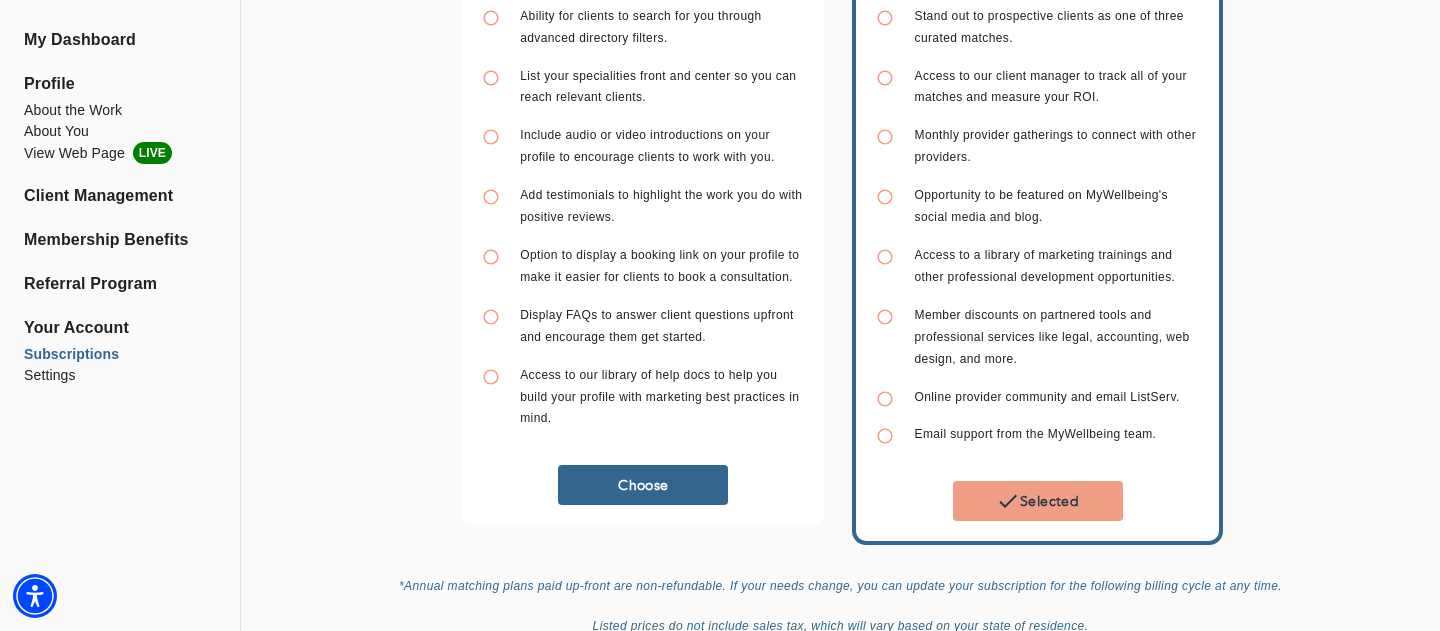 scroll, scrollTop: 535, scrollLeft: 0, axis: vertical 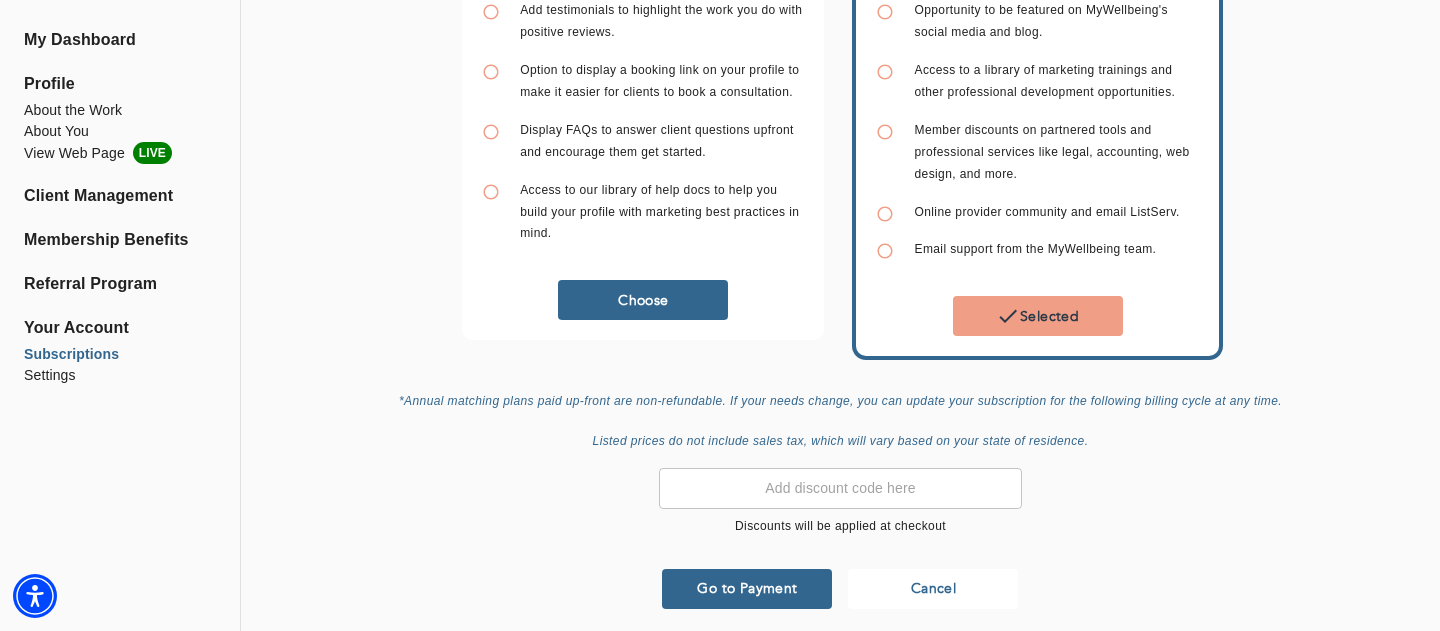 click on "Go to Payment" at bounding box center (747, 589) 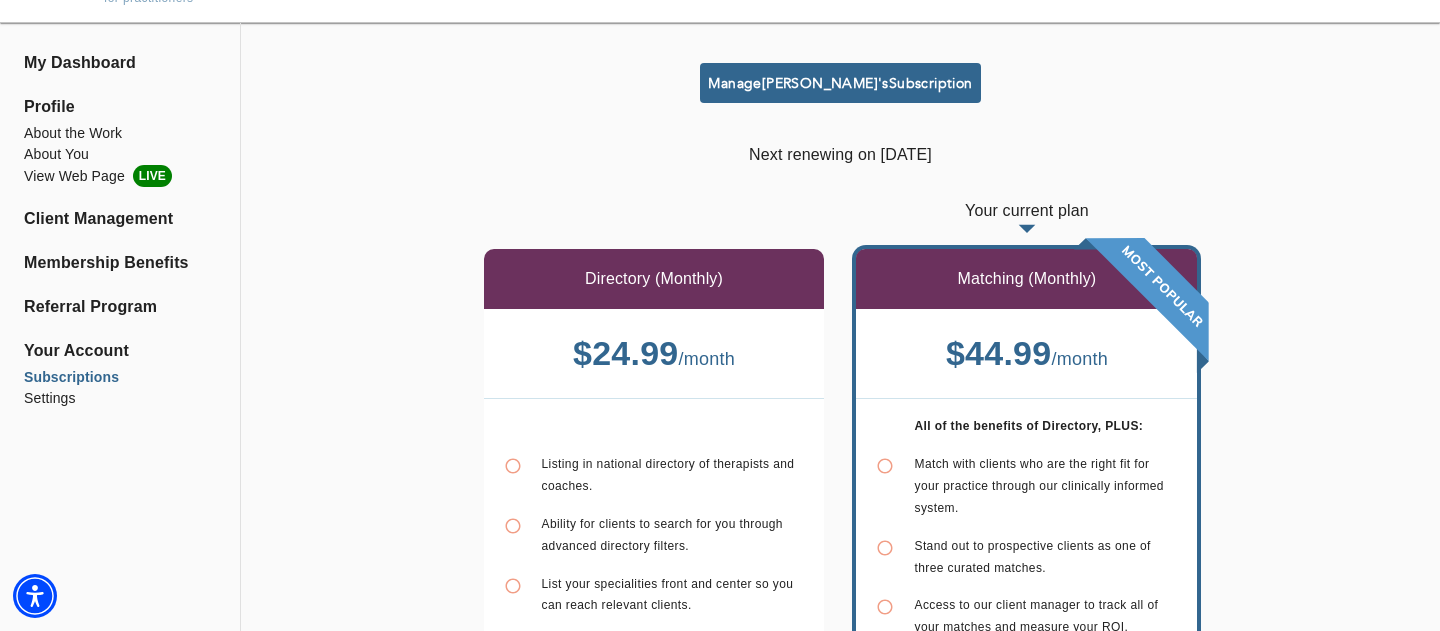 scroll, scrollTop: 0, scrollLeft: 0, axis: both 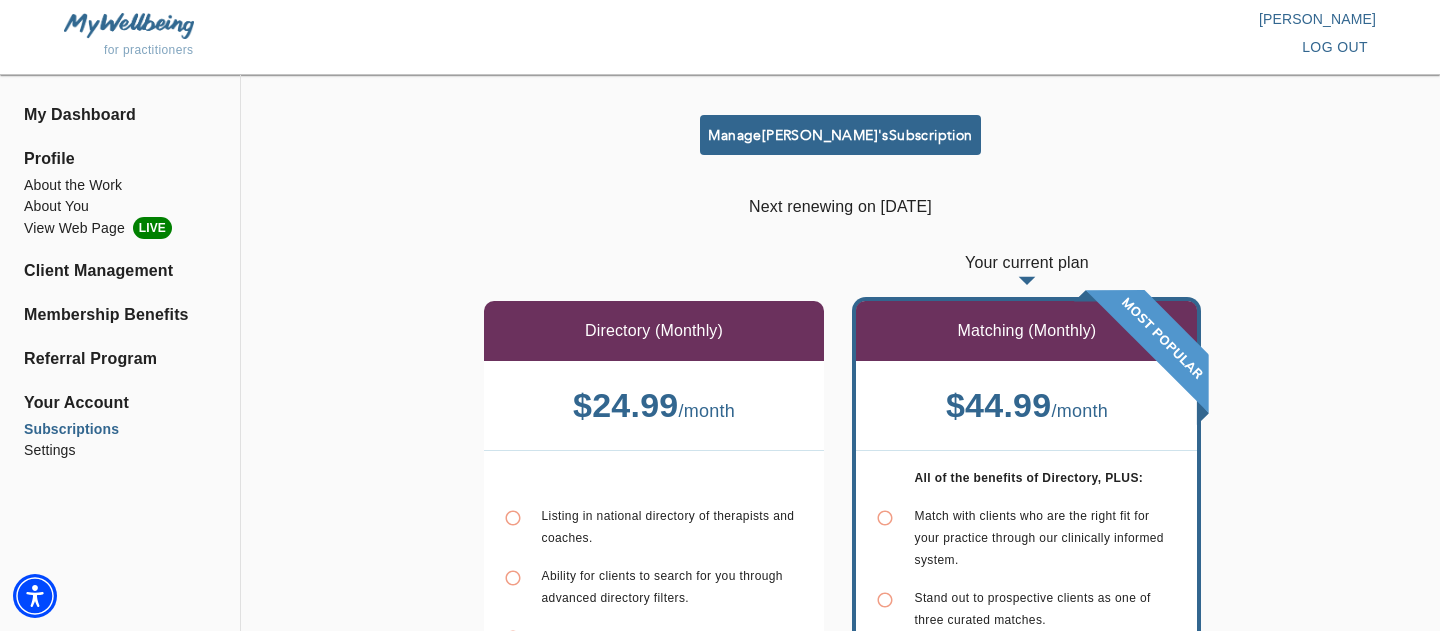 click on "Subscriptions" at bounding box center [120, 429] 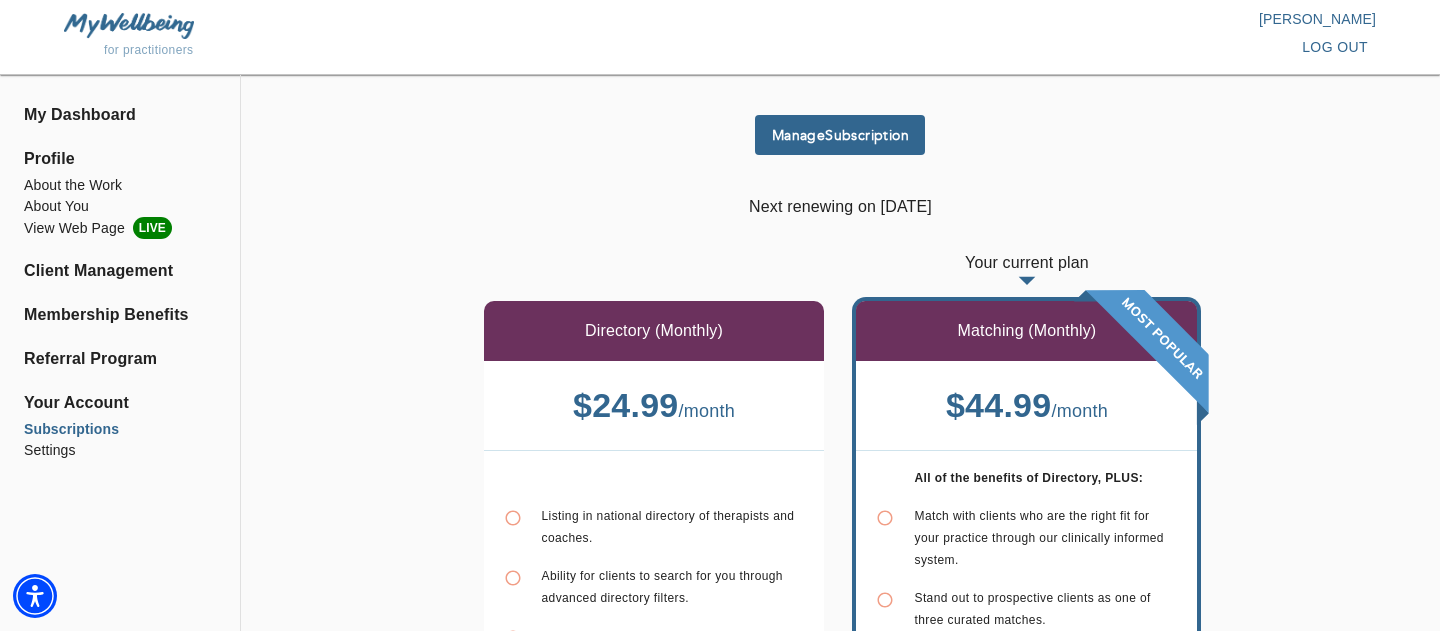 click on "Manage   Subscription" at bounding box center (840, 135) 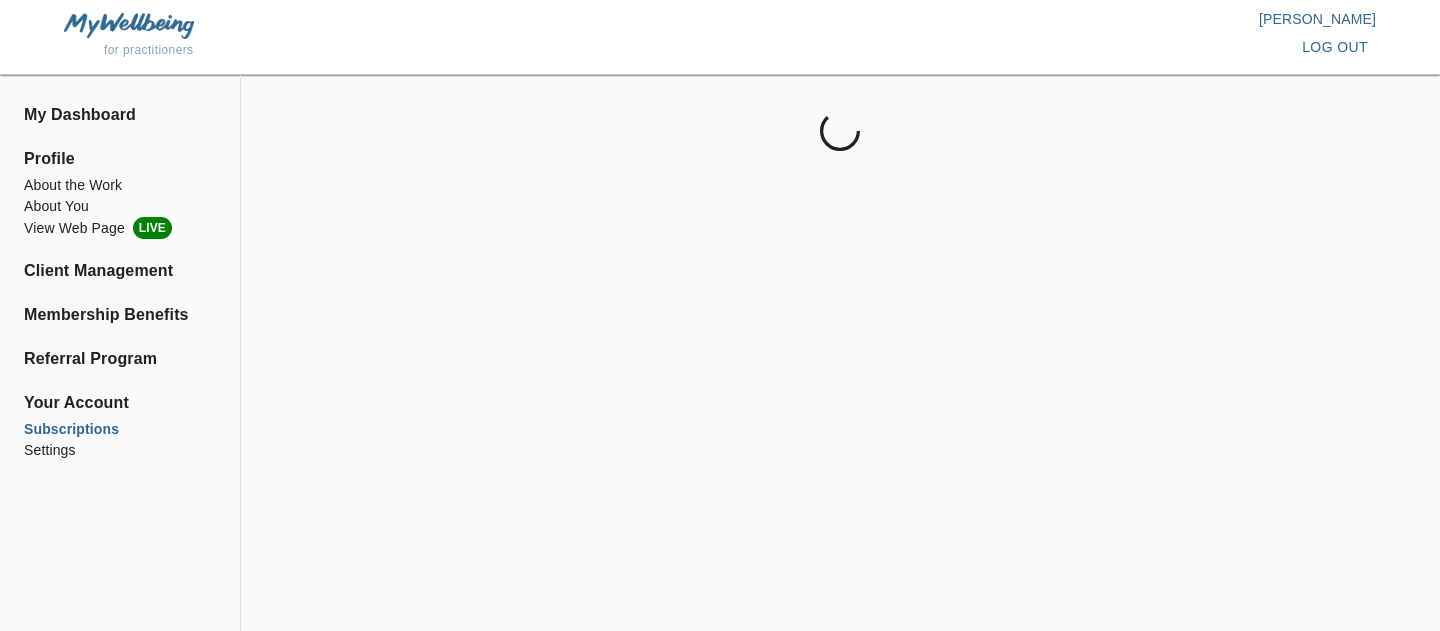 scroll, scrollTop: 0, scrollLeft: 0, axis: both 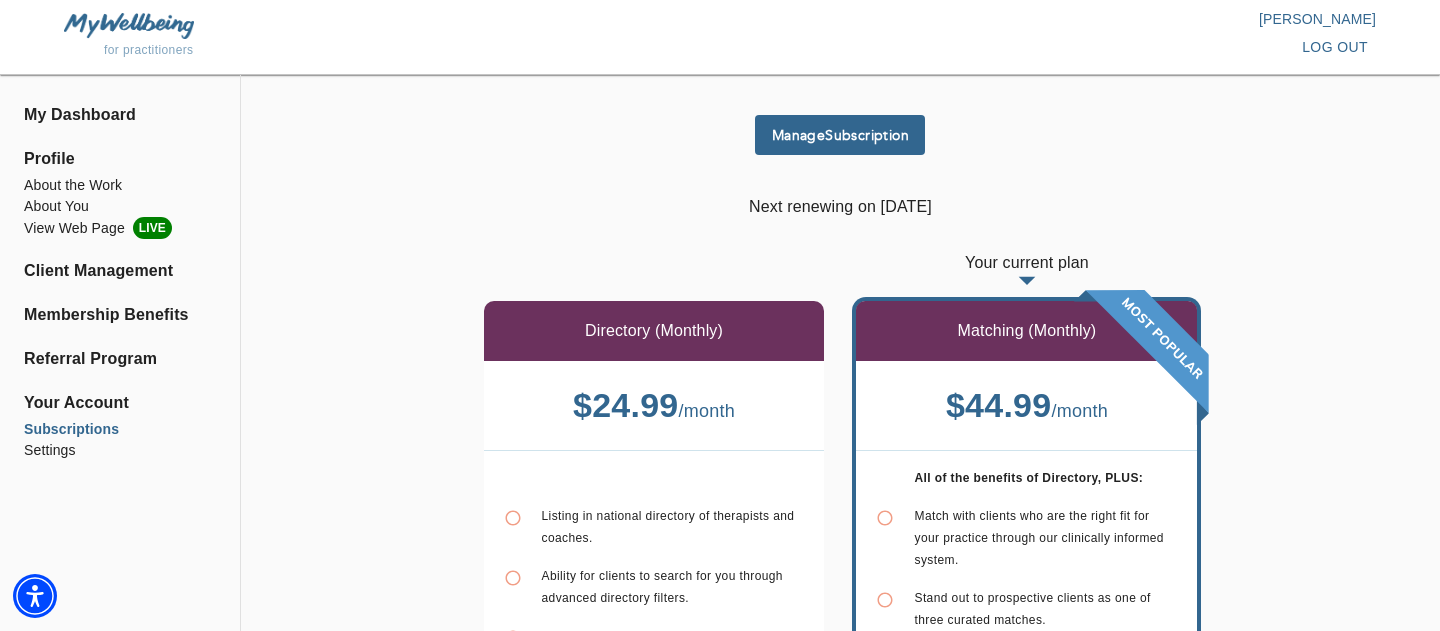 click on "Subscriptions" at bounding box center [120, 429] 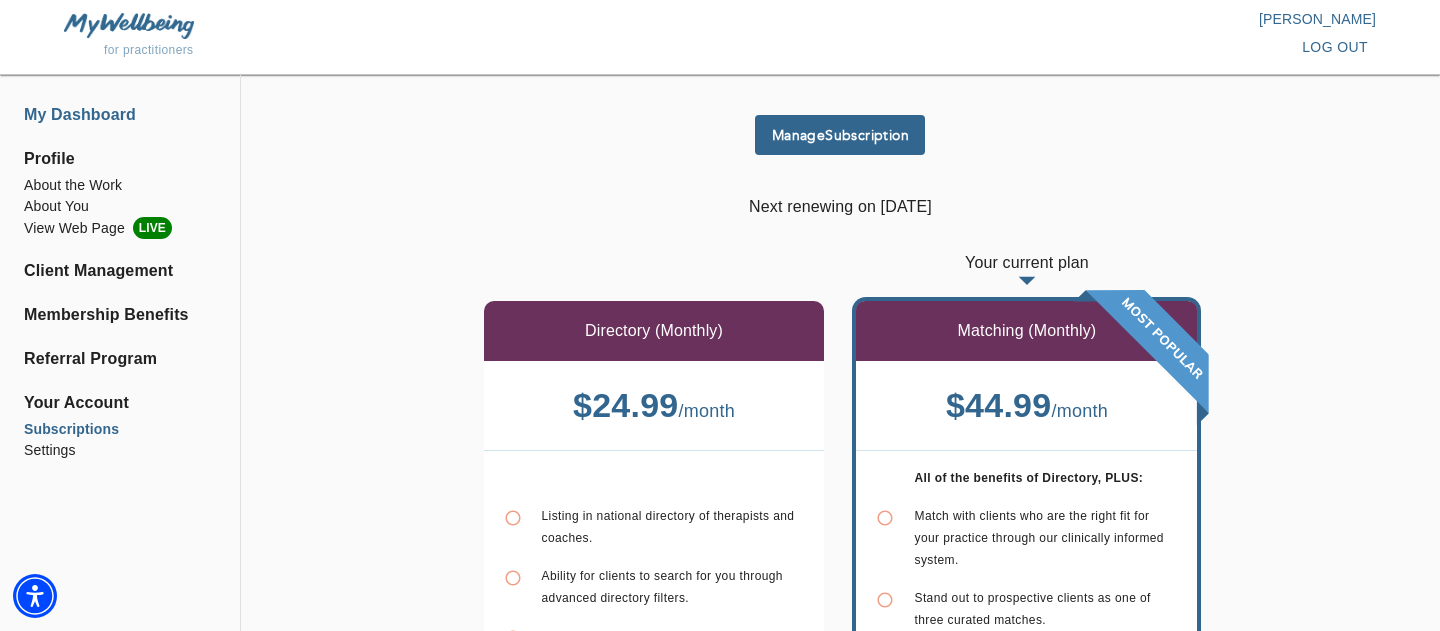 click on "My Dashboard" at bounding box center [120, 115] 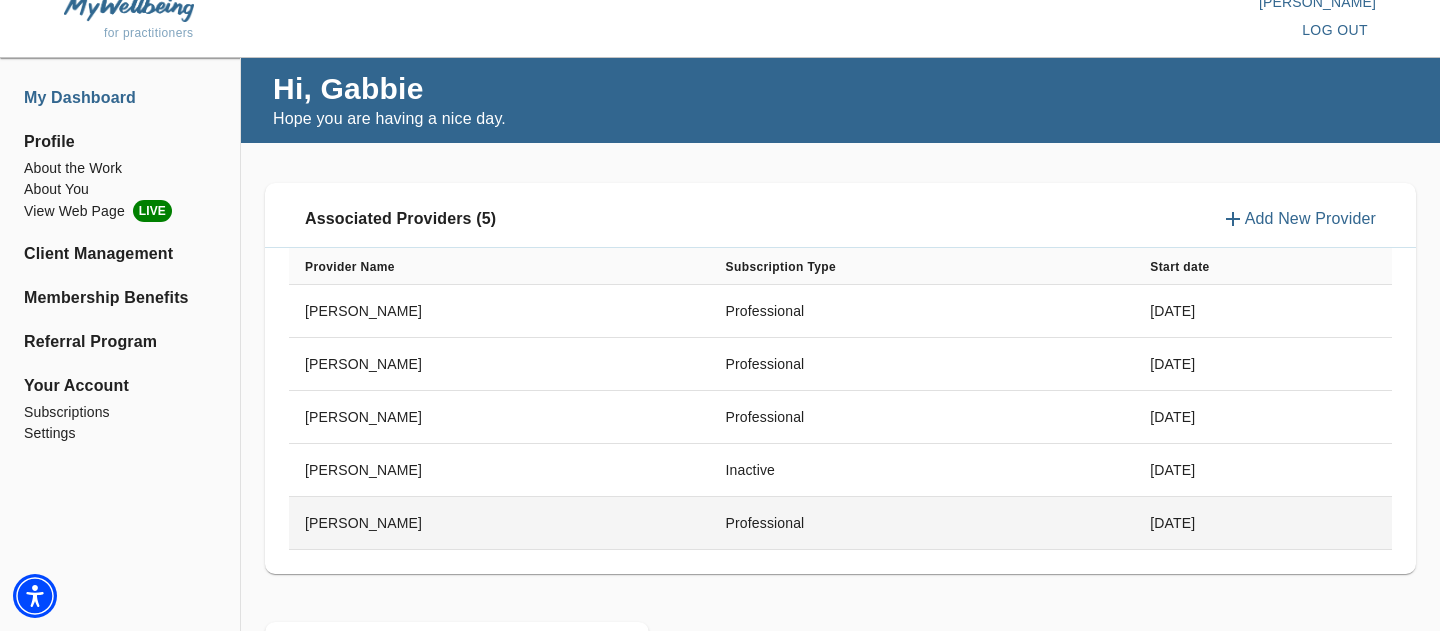 scroll, scrollTop: 0, scrollLeft: 0, axis: both 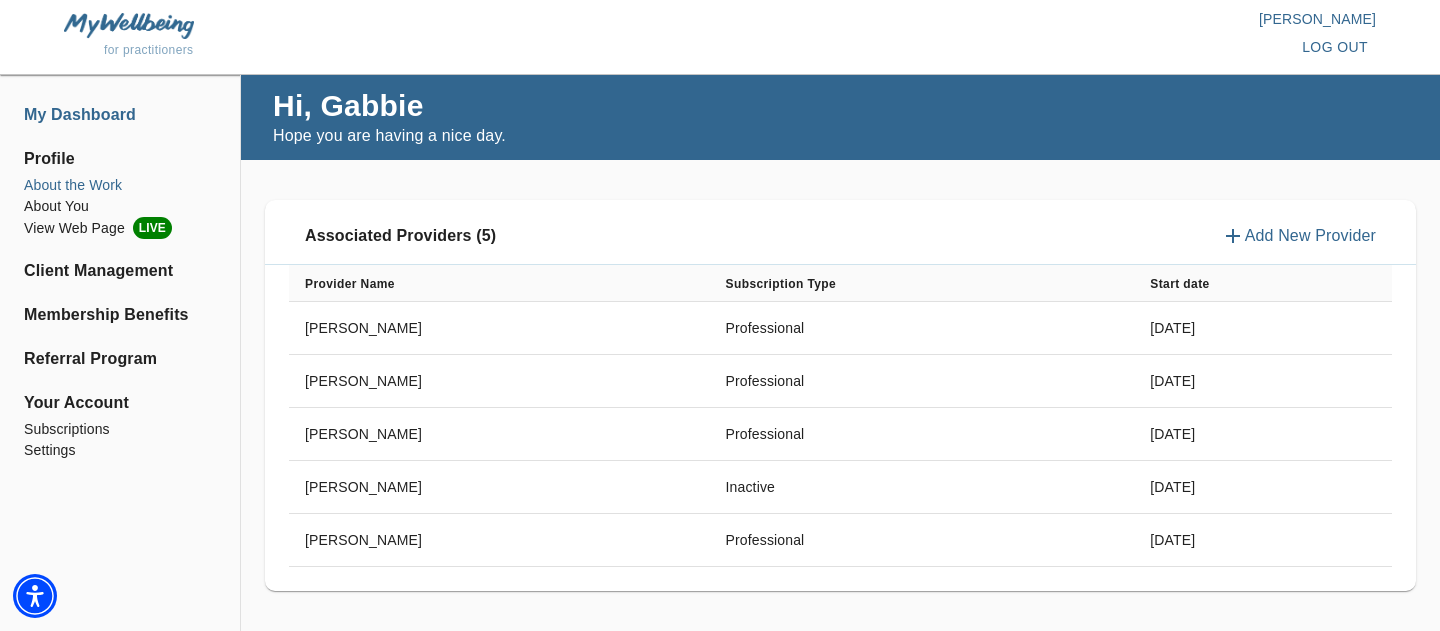 click on "About the Work" at bounding box center (120, 185) 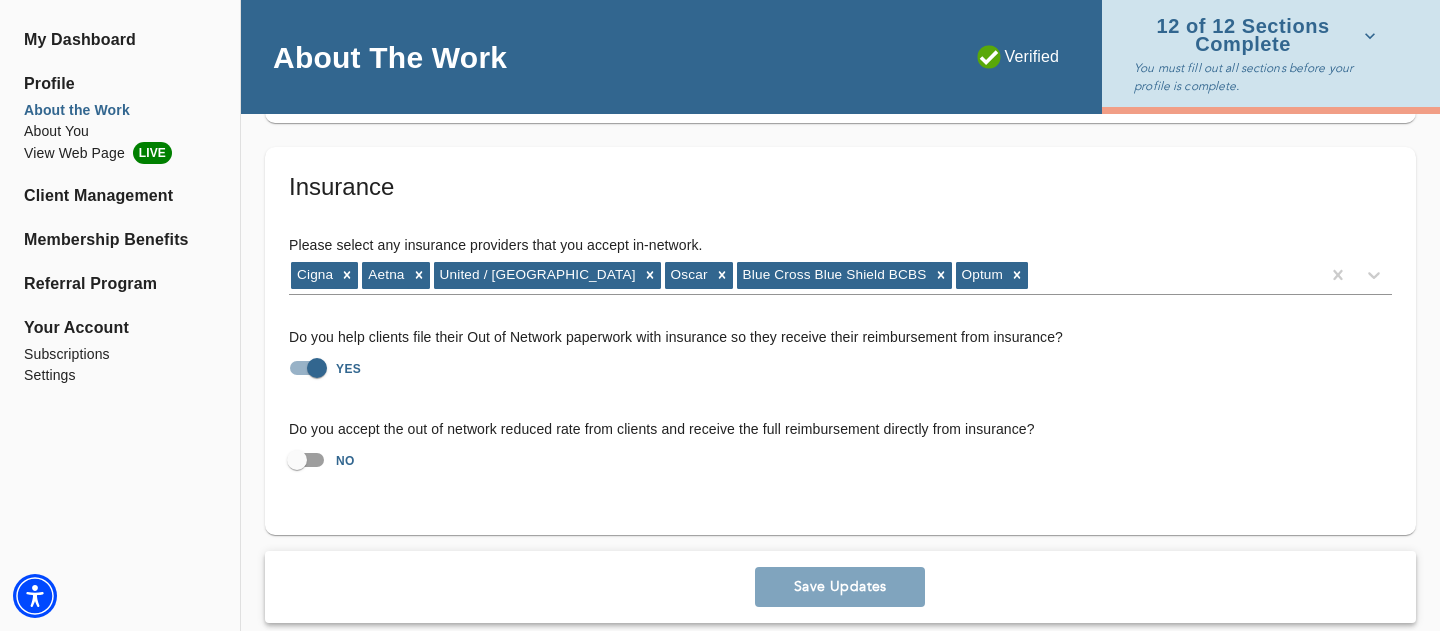 scroll, scrollTop: 4056, scrollLeft: 0, axis: vertical 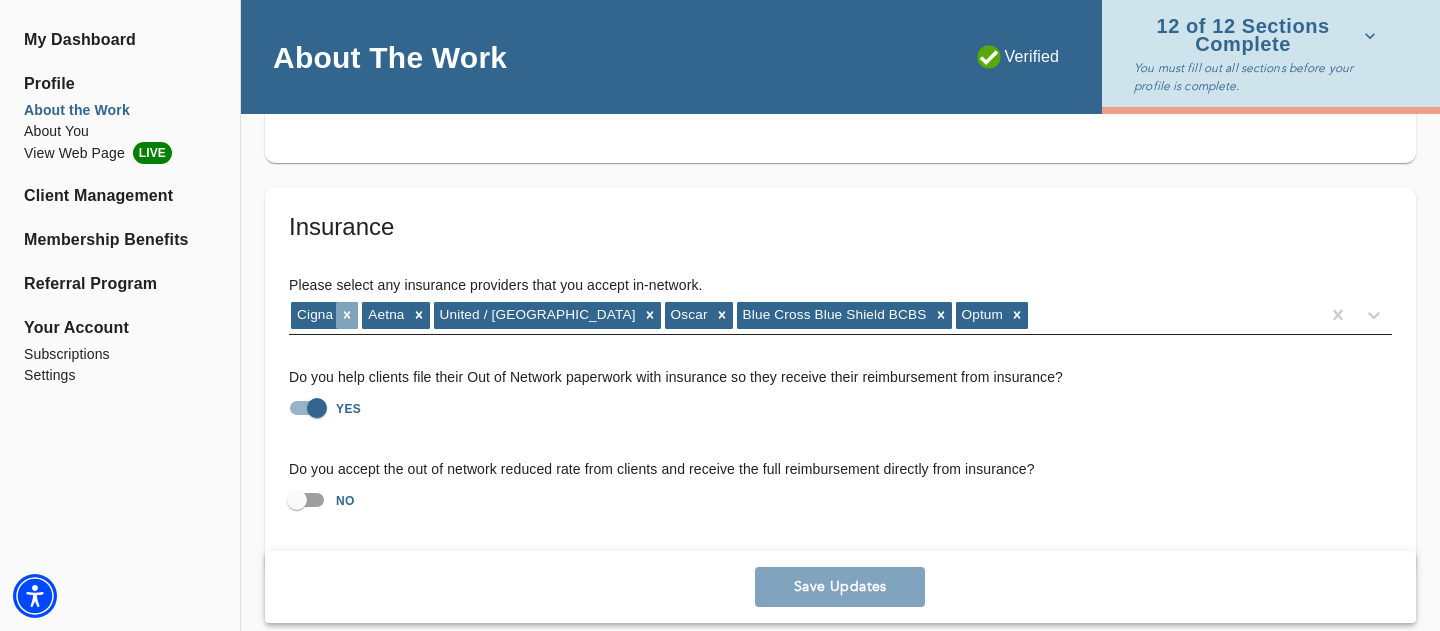 click 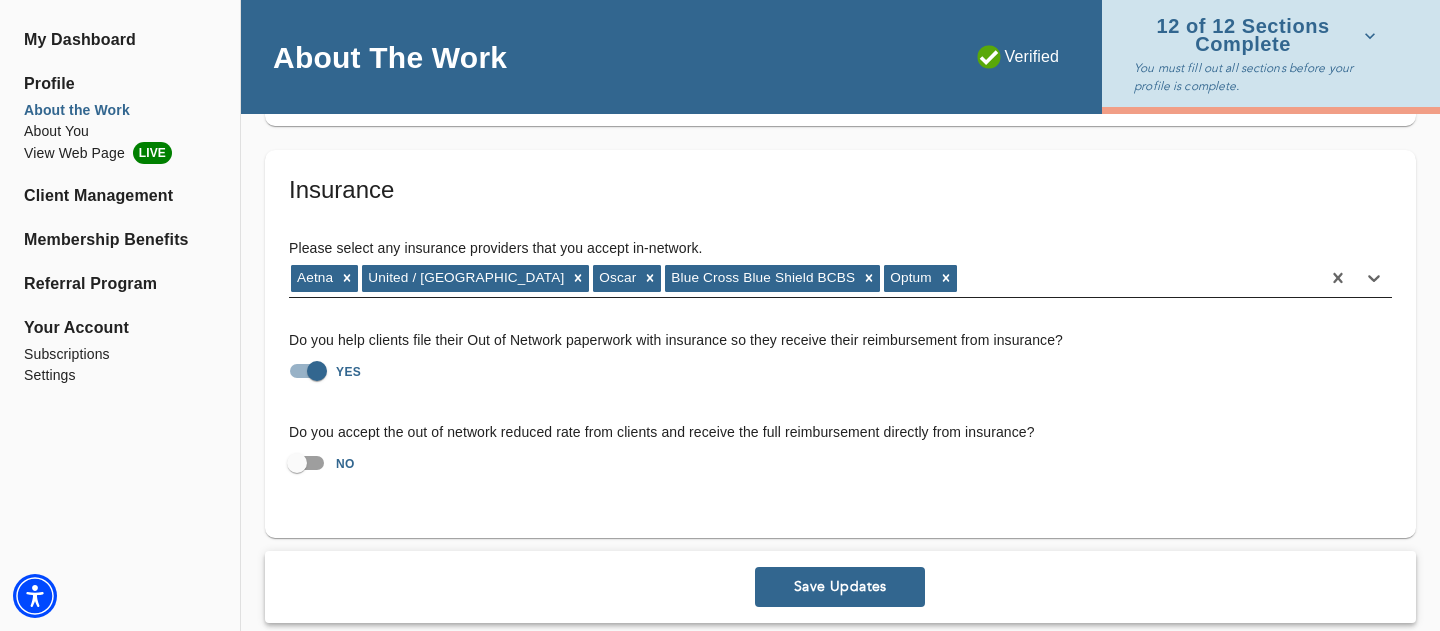 scroll, scrollTop: 4096, scrollLeft: 0, axis: vertical 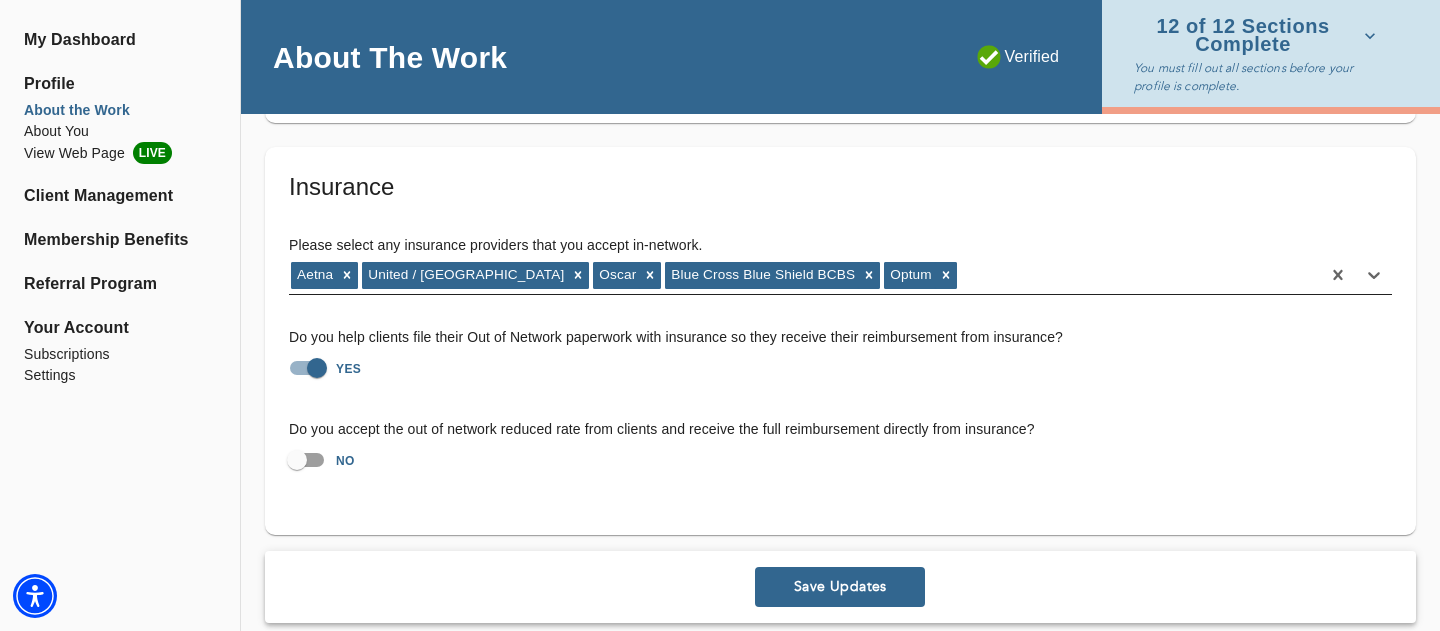 click on "Save Updates" at bounding box center (840, 587) 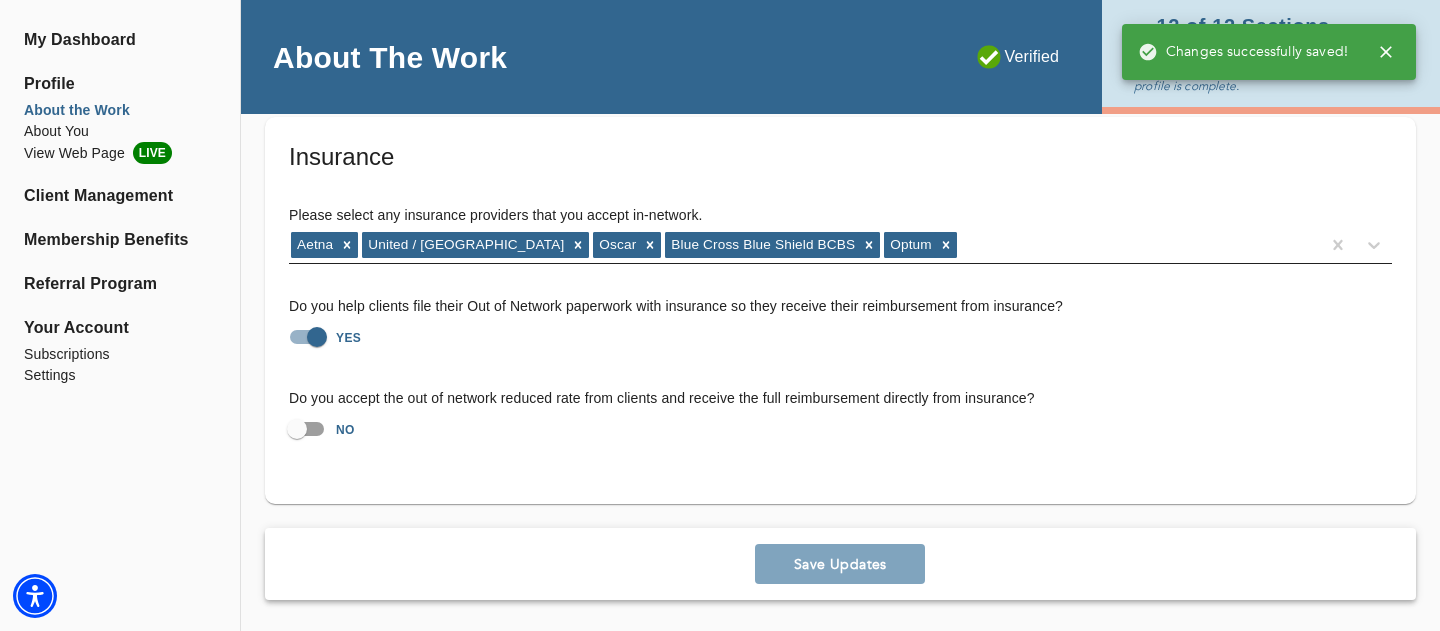 click on "Save Updates" at bounding box center [840, 564] 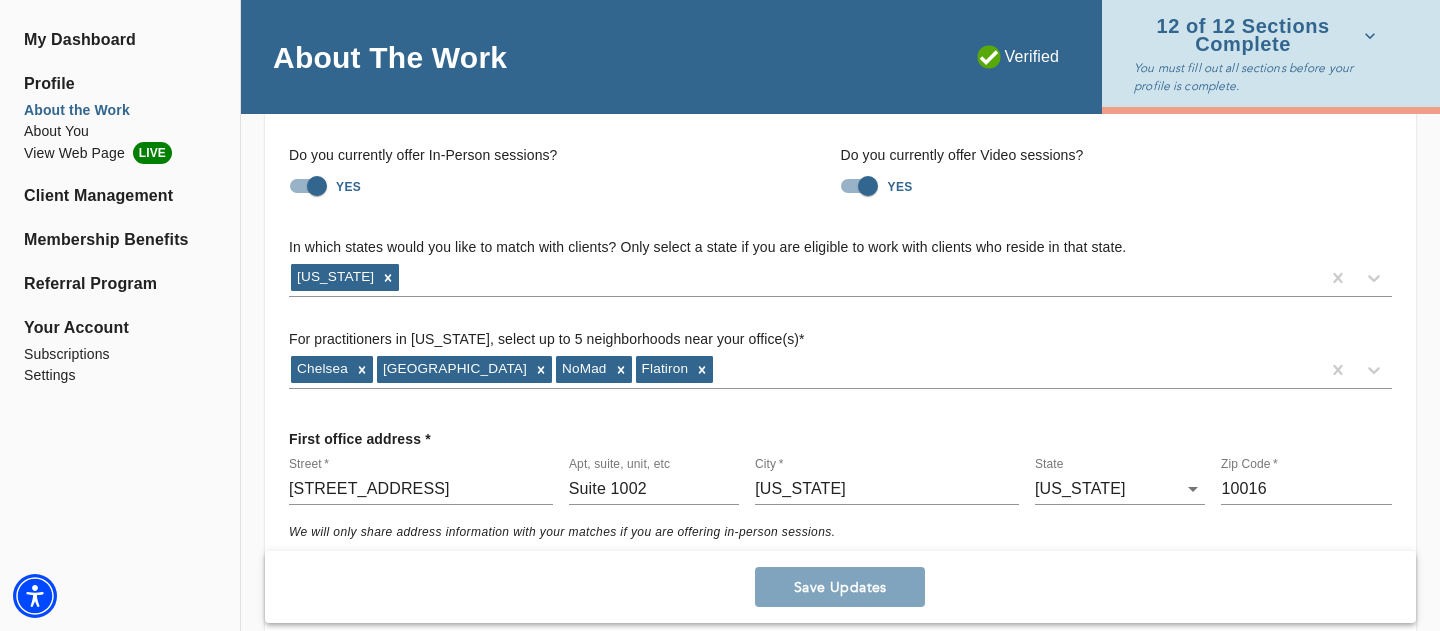 scroll, scrollTop: 0, scrollLeft: 0, axis: both 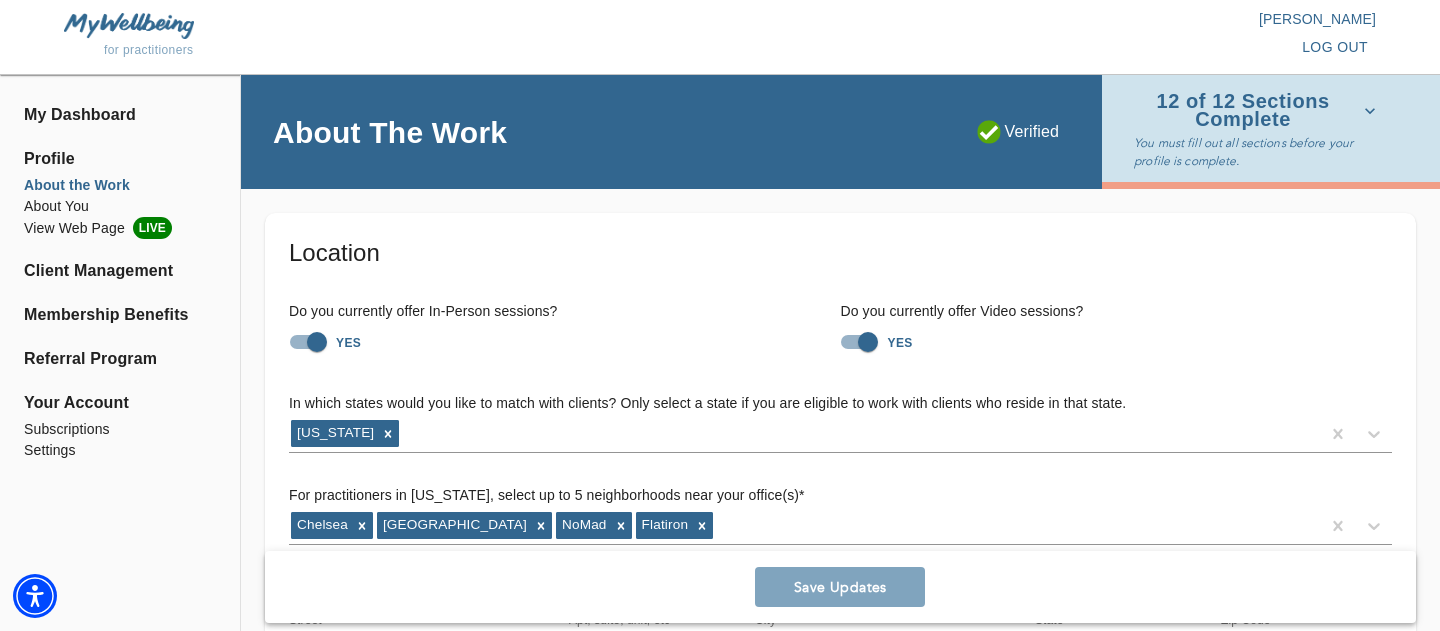 click on "Save Updates" at bounding box center [840, 587] 